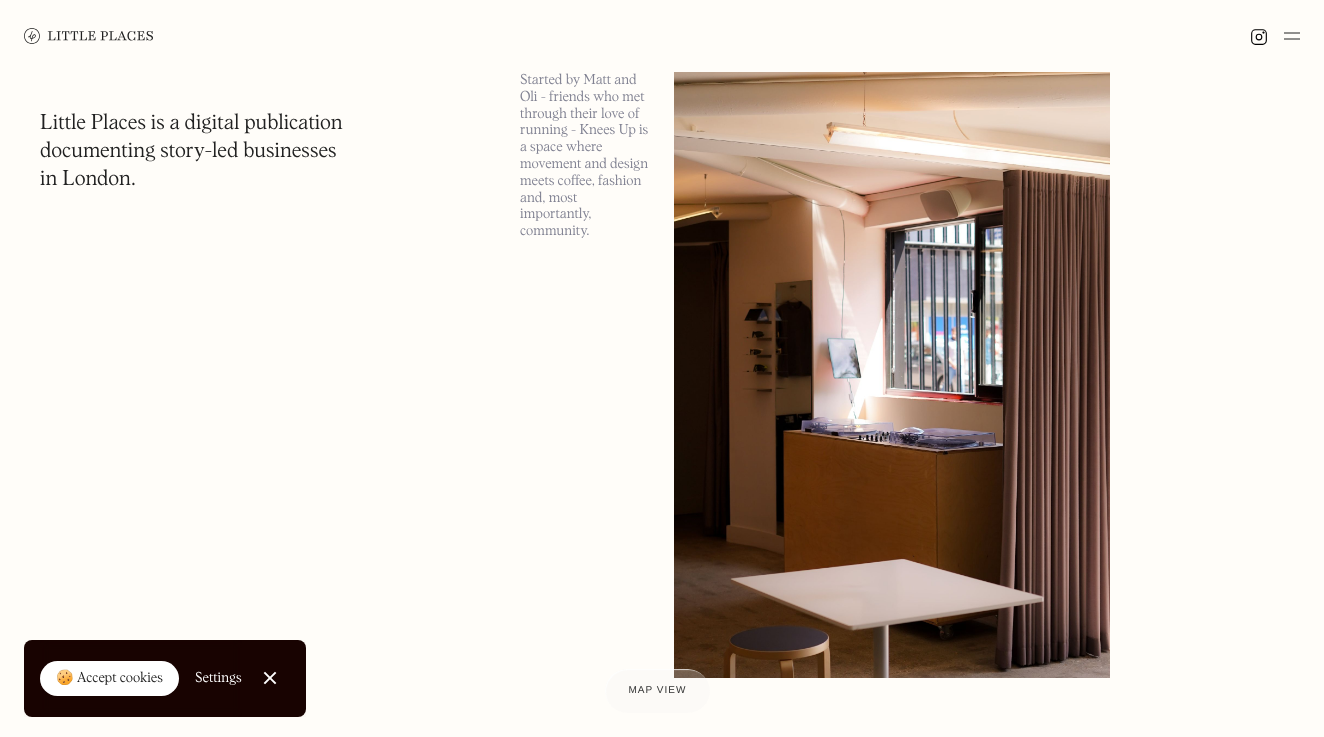 scroll, scrollTop: 52, scrollLeft: 0, axis: vertical 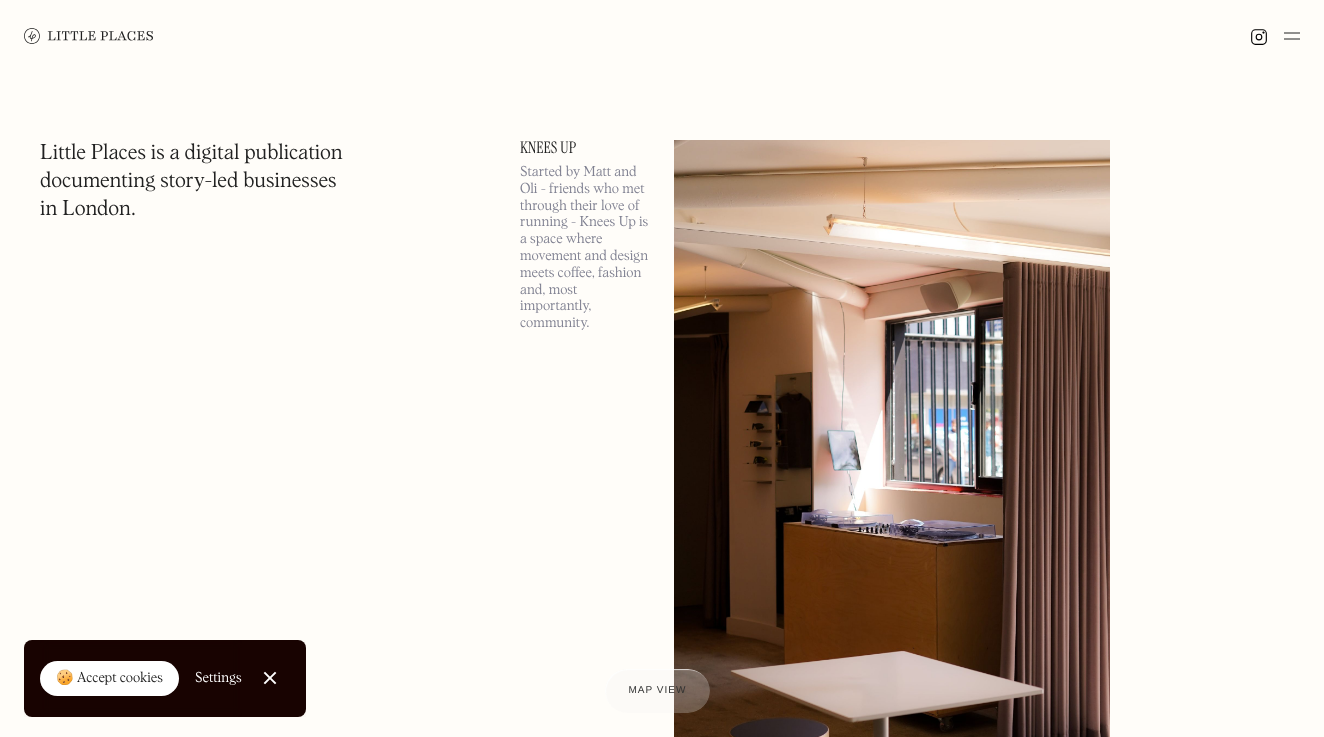 click on "🍪 Accept cookies" at bounding box center [109, 679] 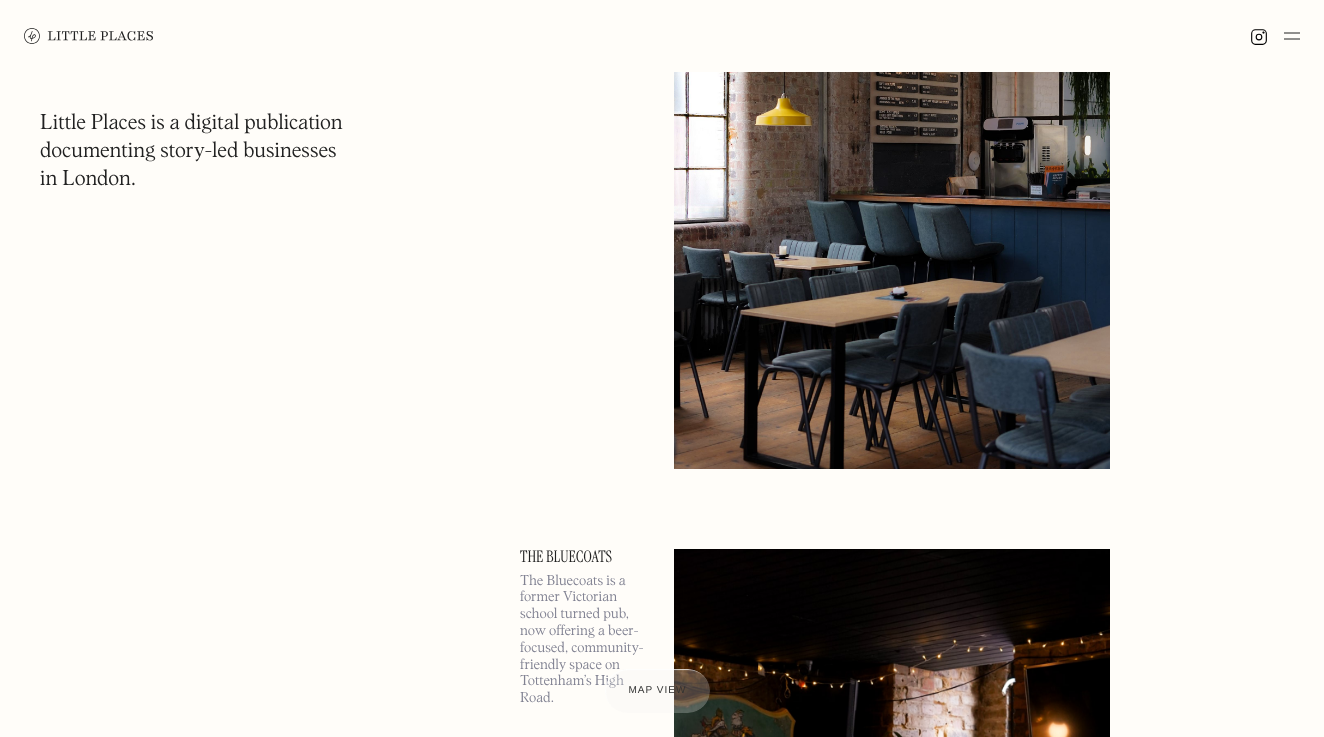 scroll, scrollTop: 16312, scrollLeft: 0, axis: vertical 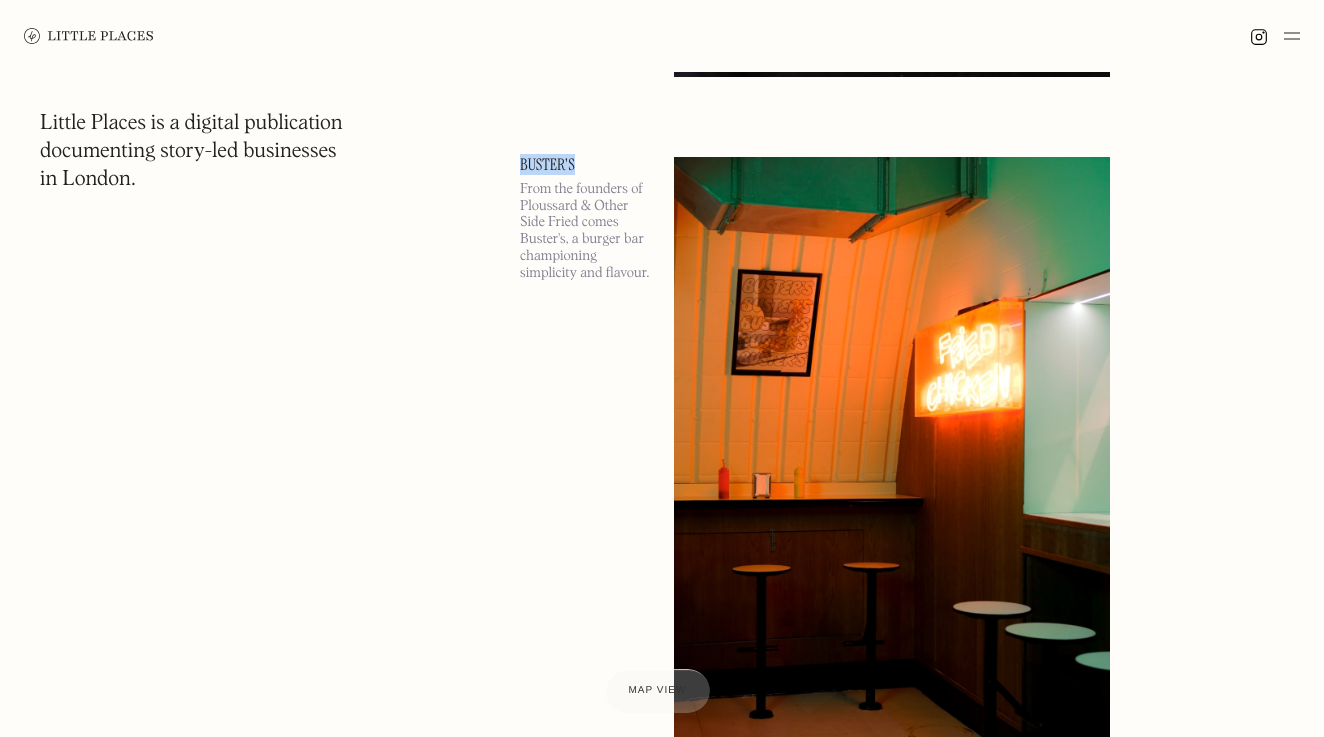 drag, startPoint x: 509, startPoint y: 163, endPoint x: 622, endPoint y: 160, distance: 113.03982 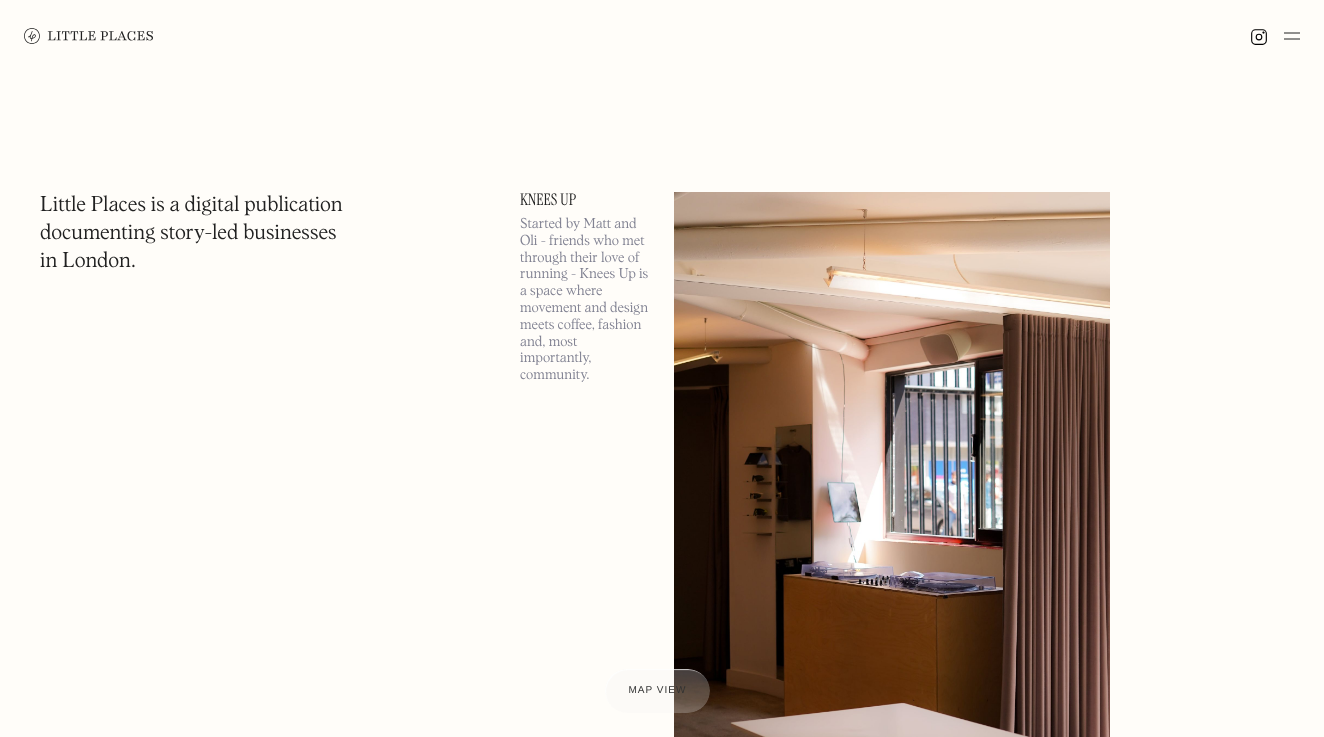 scroll, scrollTop: 0, scrollLeft: 0, axis: both 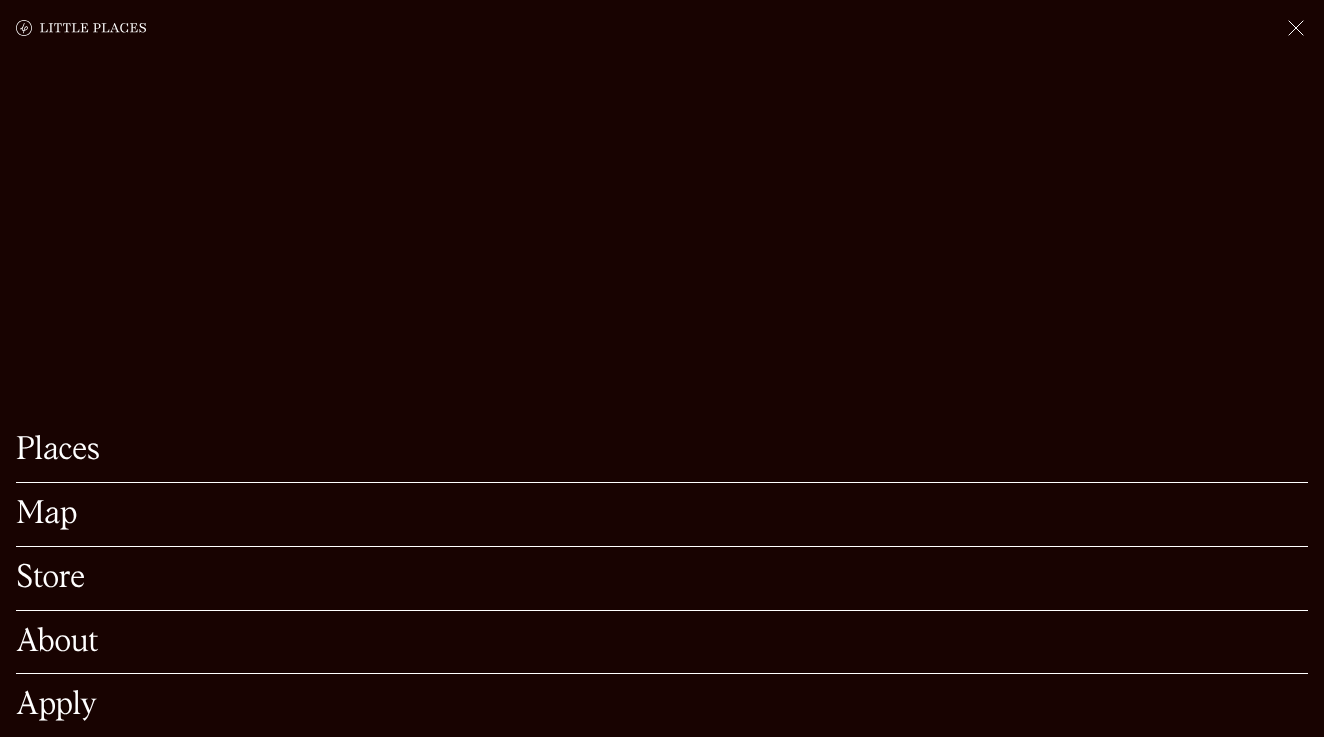 click at bounding box center (1296, 28) 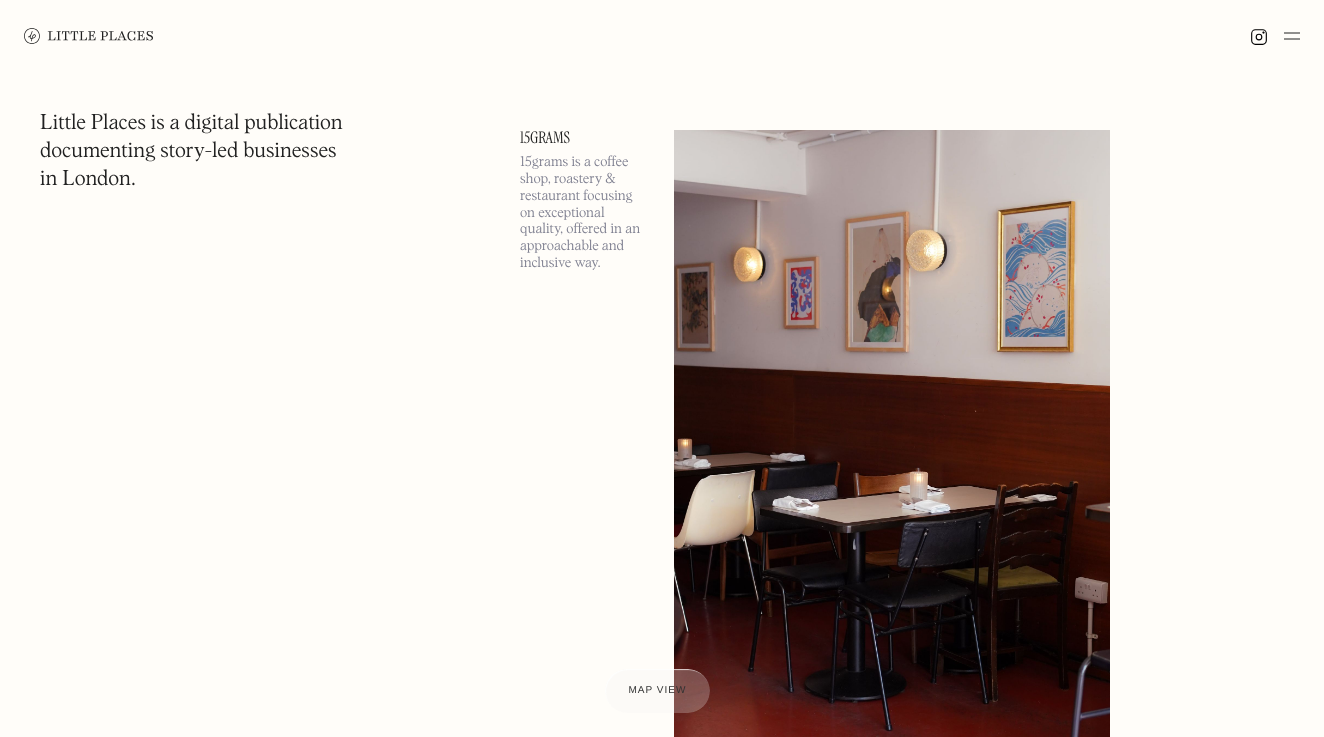 scroll, scrollTop: 1479, scrollLeft: 0, axis: vertical 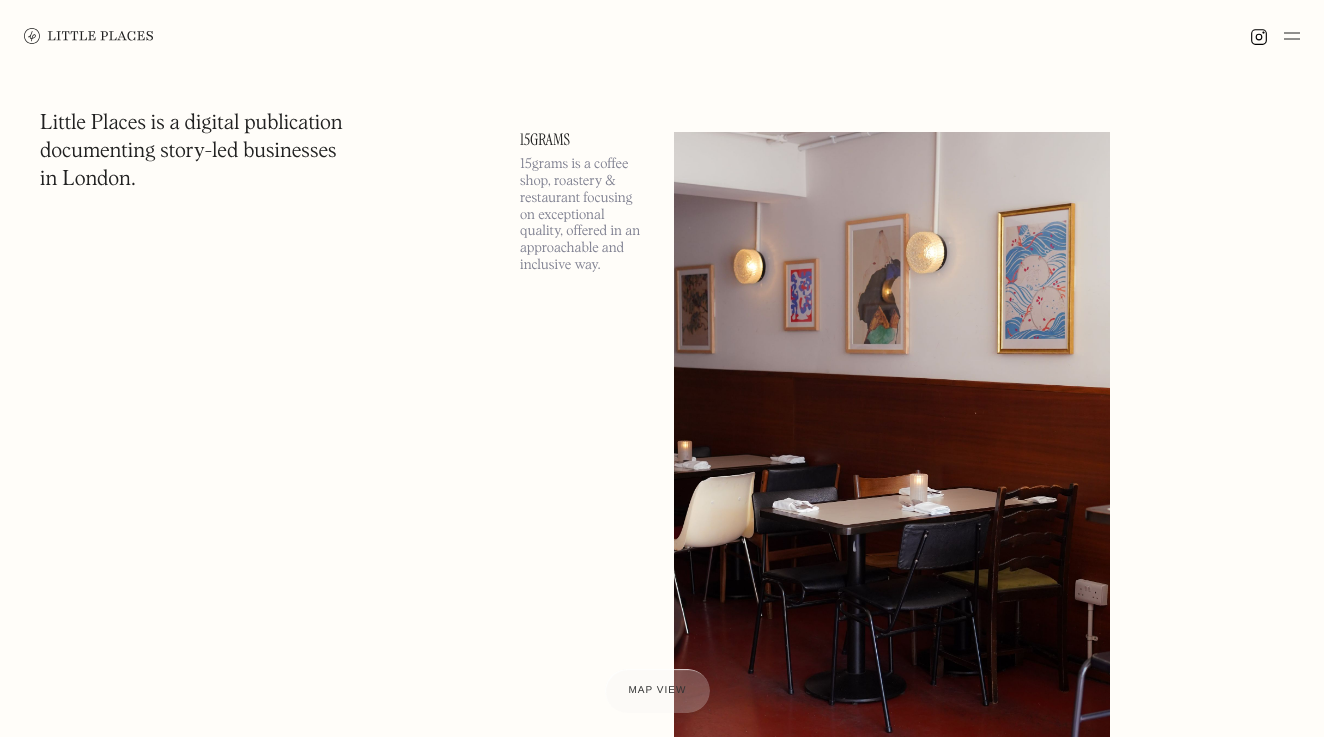 click on "15grams" at bounding box center (585, 140) 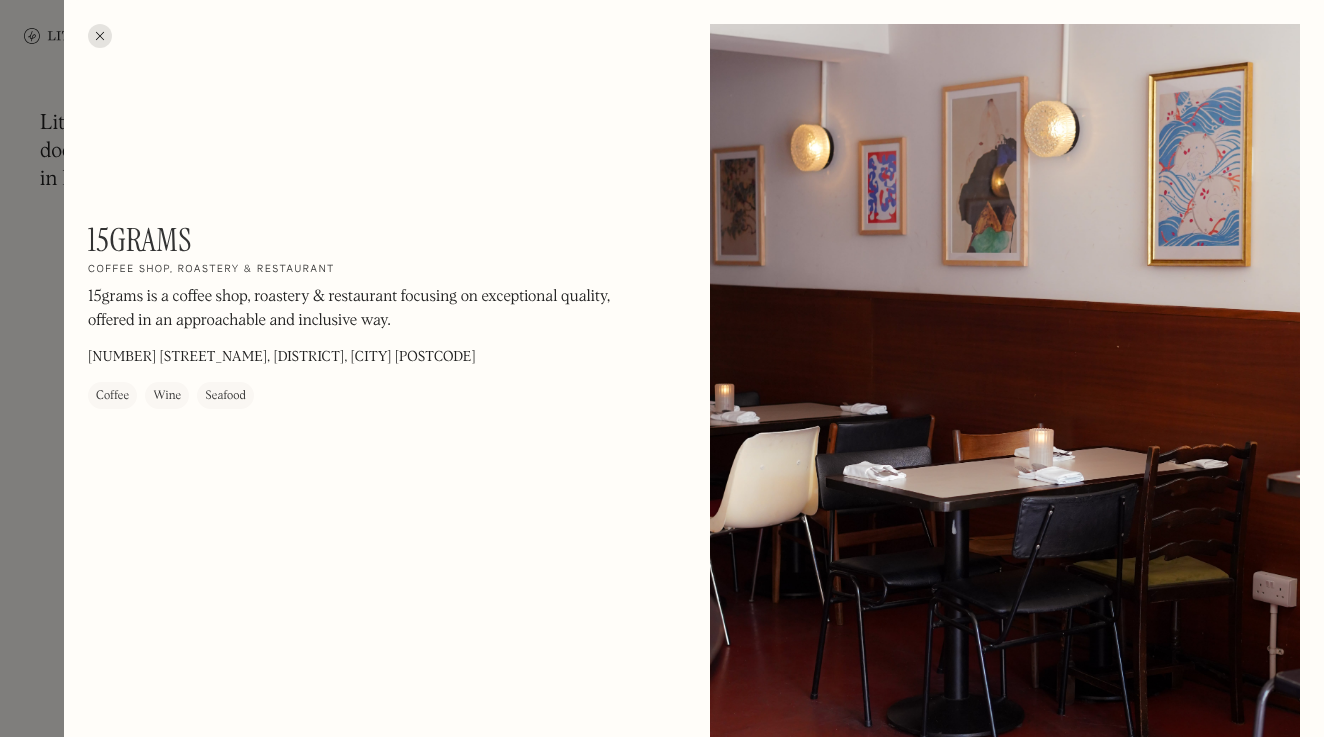 click at bounding box center [100, 36] 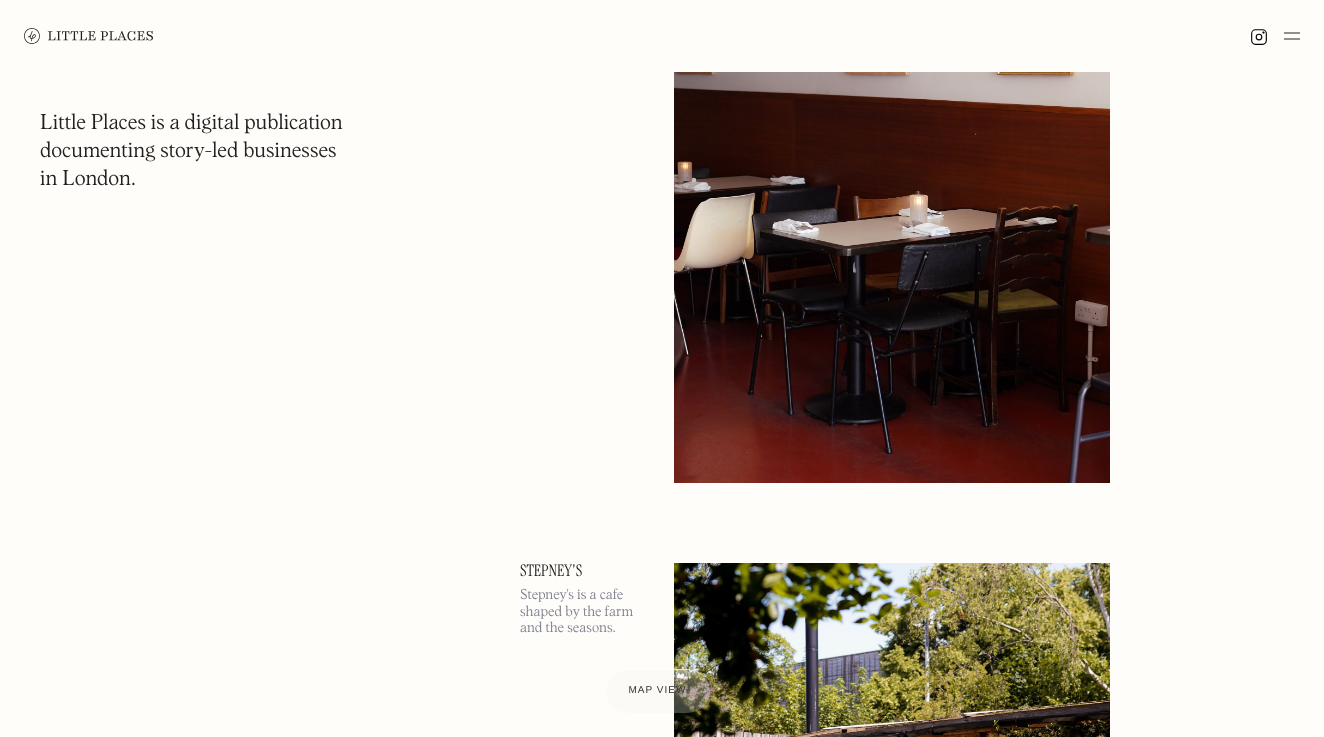 scroll, scrollTop: 2062, scrollLeft: 0, axis: vertical 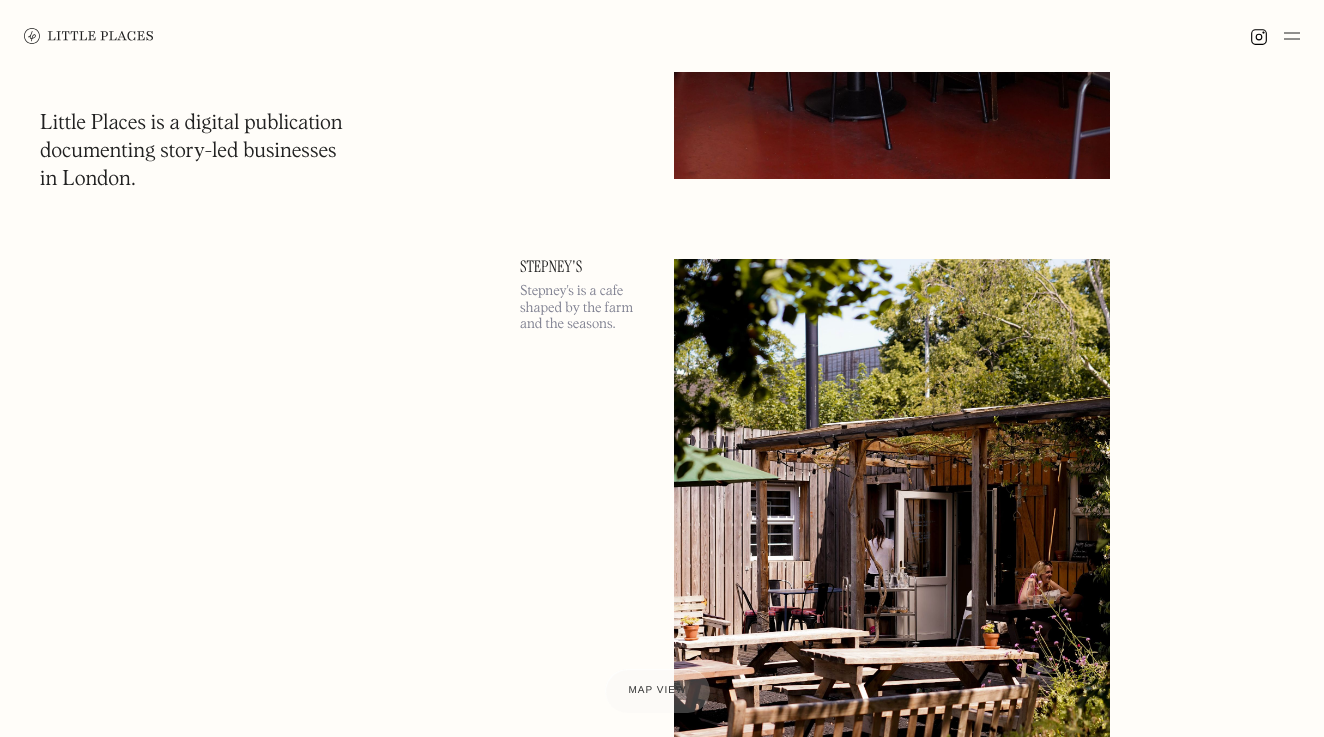click on "Stepney's" at bounding box center (585, 267) 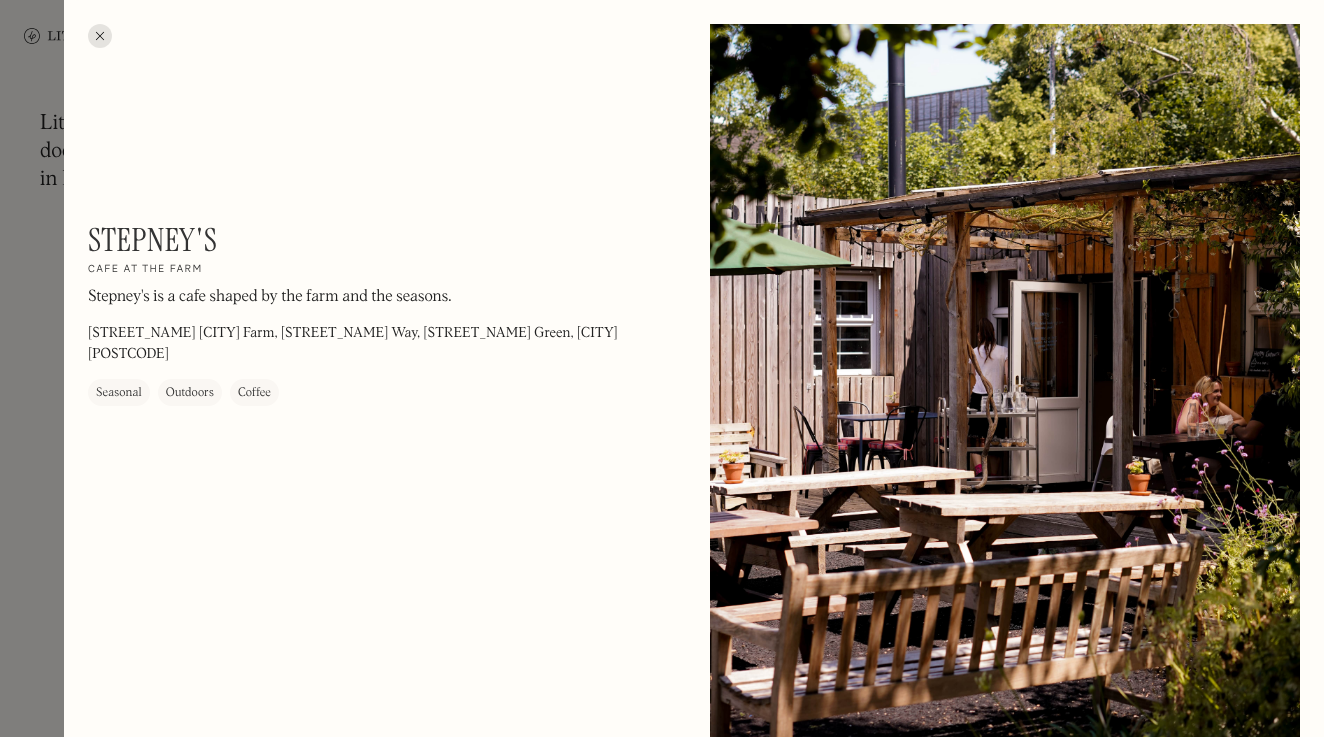 click at bounding box center [100, 36] 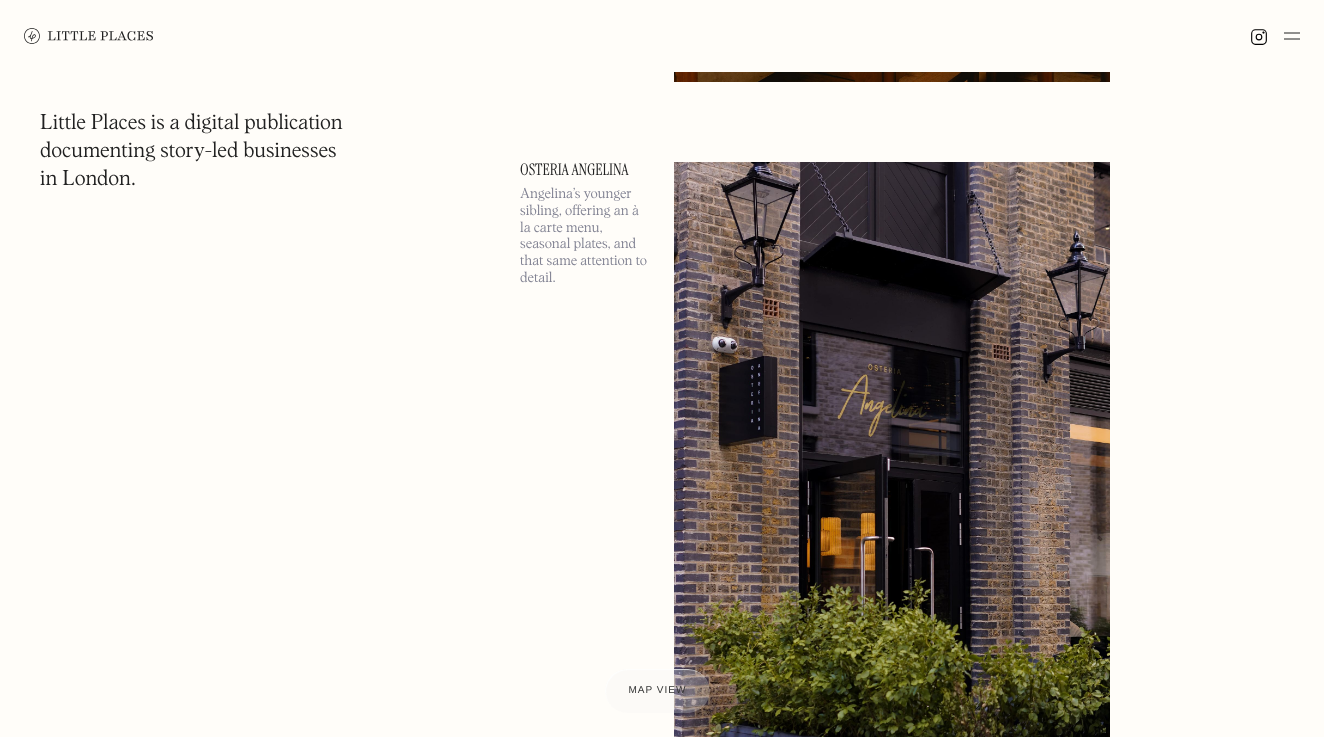 scroll, scrollTop: 3581, scrollLeft: 0, axis: vertical 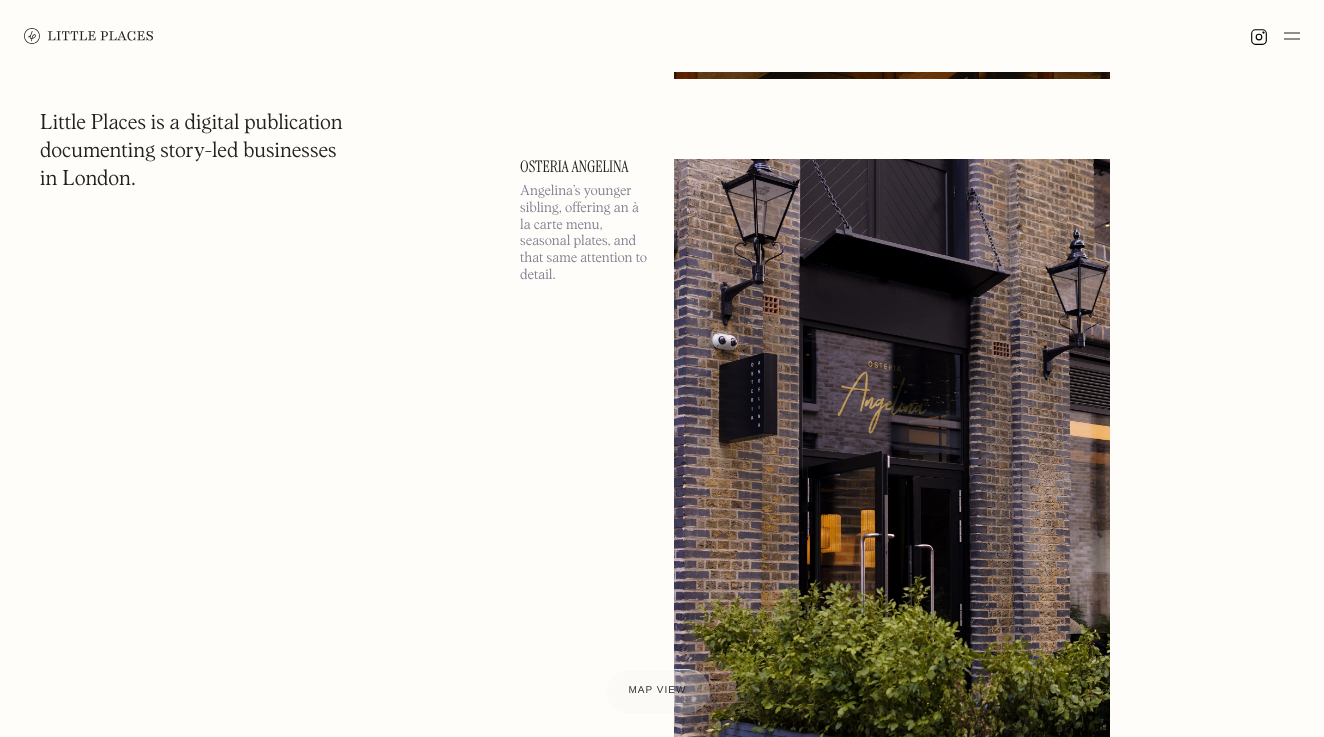 click on "Osteria Angelina" at bounding box center [585, 167] 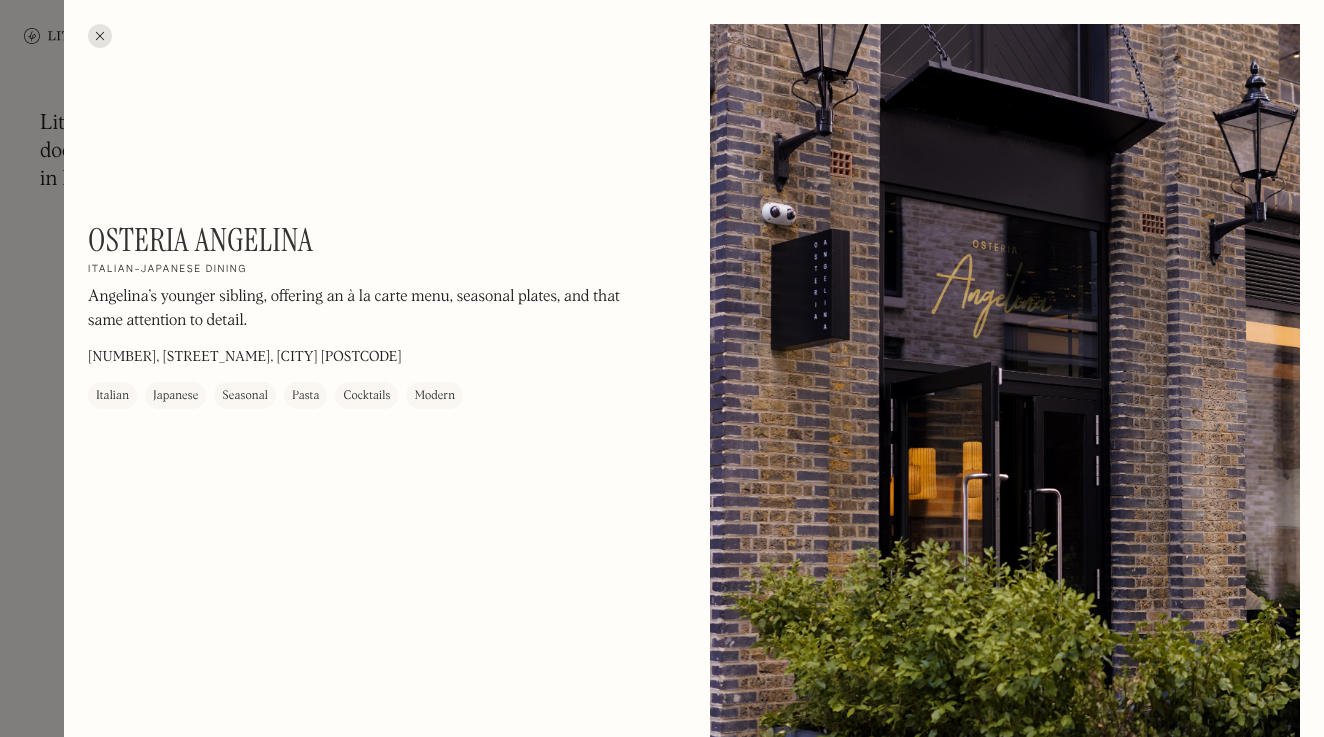 click on "Osteria Angelina" at bounding box center [200, 240] 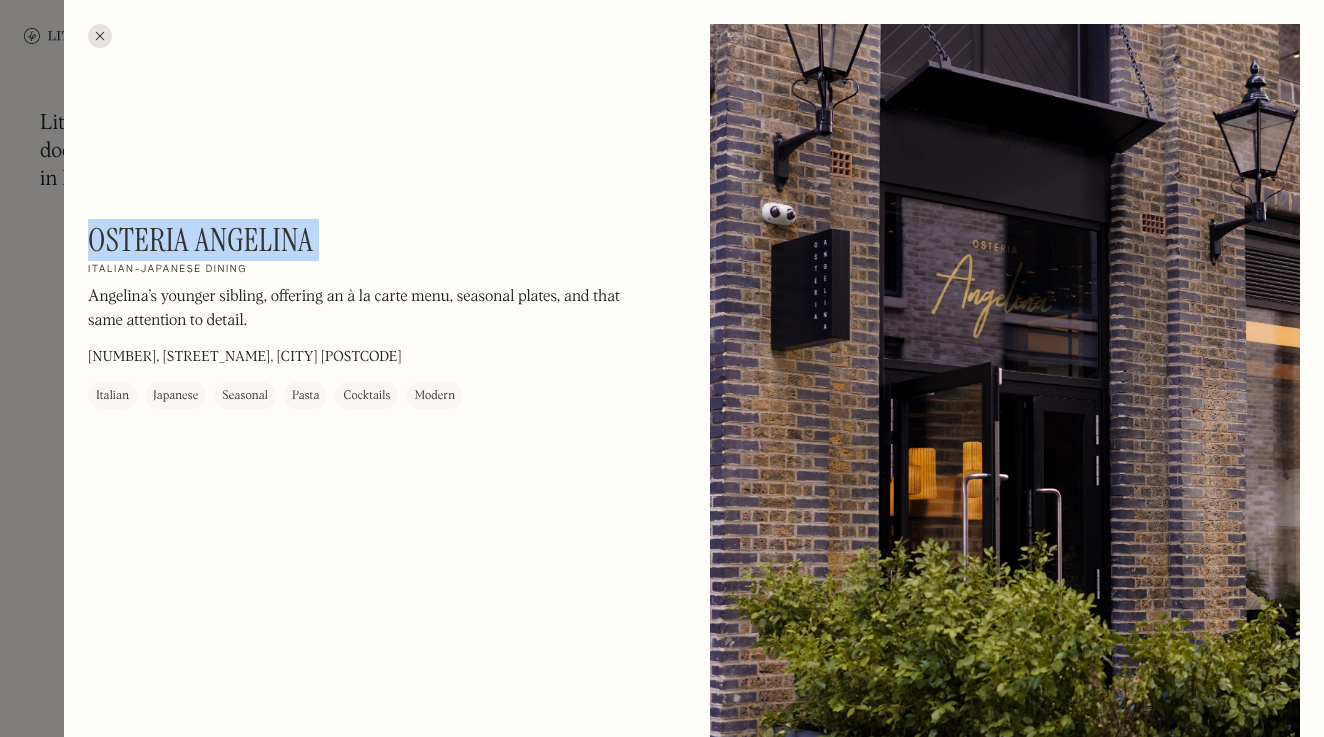 click on "Osteria Angelina" at bounding box center [200, 240] 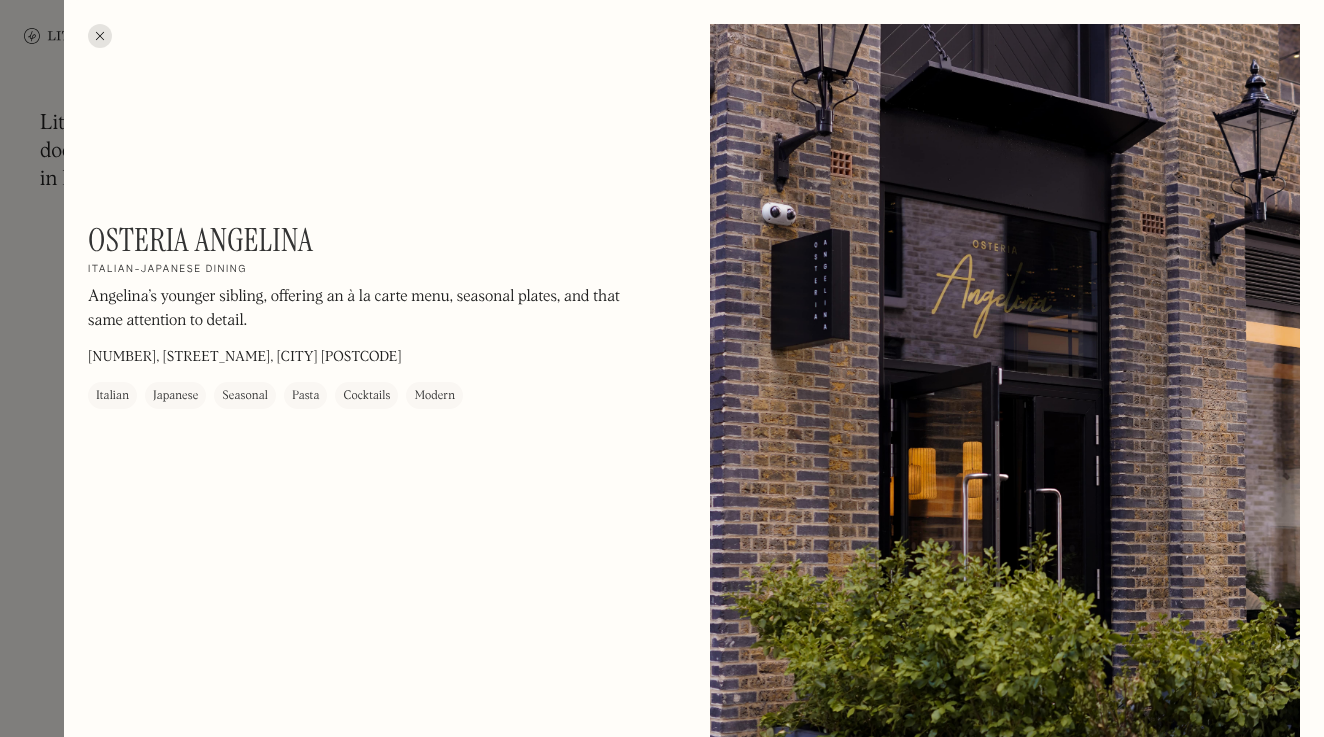 click on "Osteria Angelina On Our Radar Italian-Japanese dining Angelina’s younger sibling, offering an à la carte menu, seasonal plates, and that same attention to detail. [NUMBER], [STREET_NAME], [CITY] [POSTCODE] Italian Japanese Seasonal Pasta Cocktails Modern On Our Radar This place is  On our radar , meaning we love what they do but haven’t had the chance to photograph them yet. No items found. No items found. © The above photo(s) were taken exclusively for the Little Places platform. If you would like to use these images, please contact us to discuss usage rights & rates.  Discover more places On Our Radar Tatar Bunar Ukrainian restaurant On Our Radar [NUMBER] [STREET_NAME] Middle eastern restaurant in [DISTRICT] On Our Radar Tom's Pasta Handmade Italian comfort food On Our Radar Theo's Wood-fired Neapolitan pizza and panuozzo On Our Radar Kudu South African small plates On Our Radar Lanzhou Lamian Noodle Bar Hand-pulled (lamian) noodles On Our Radar Canal British-European restaurant On Our Radar Theo's On Our Radar Koya" at bounding box center (694, 368) 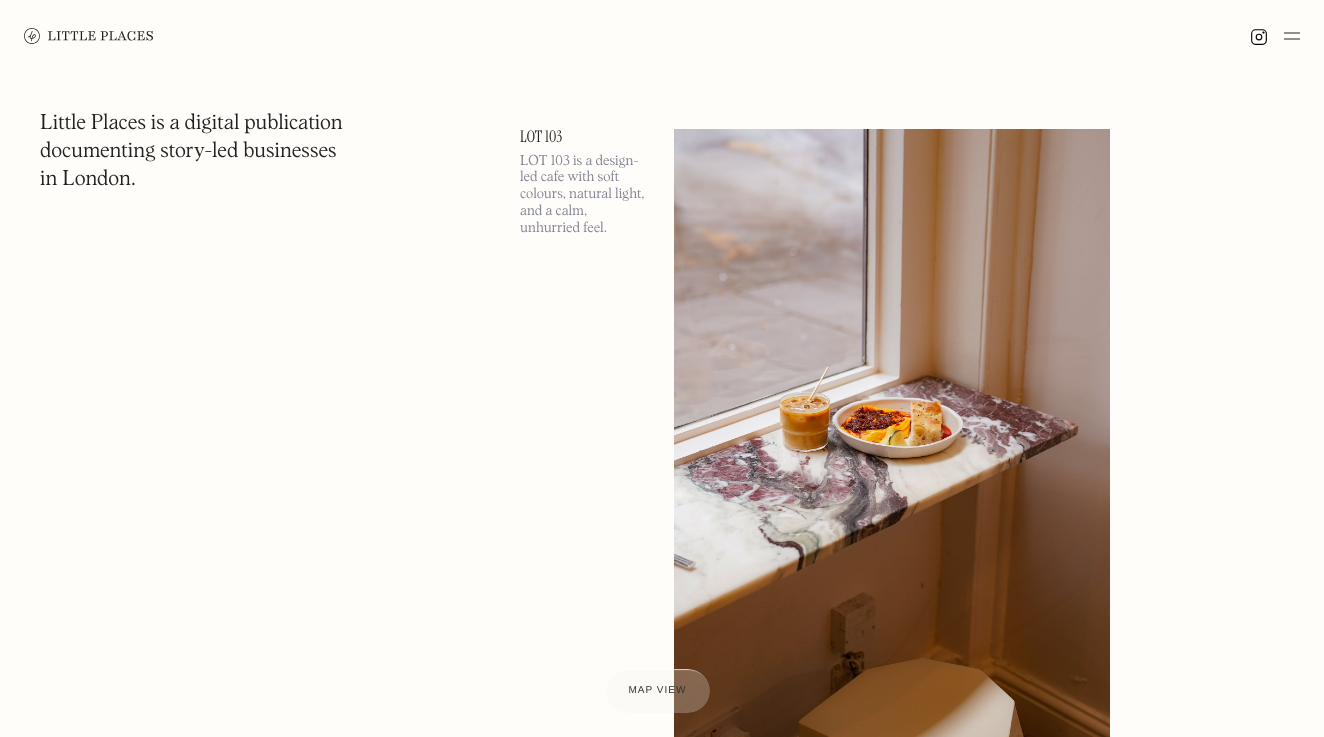 scroll, scrollTop: 4319, scrollLeft: 0, axis: vertical 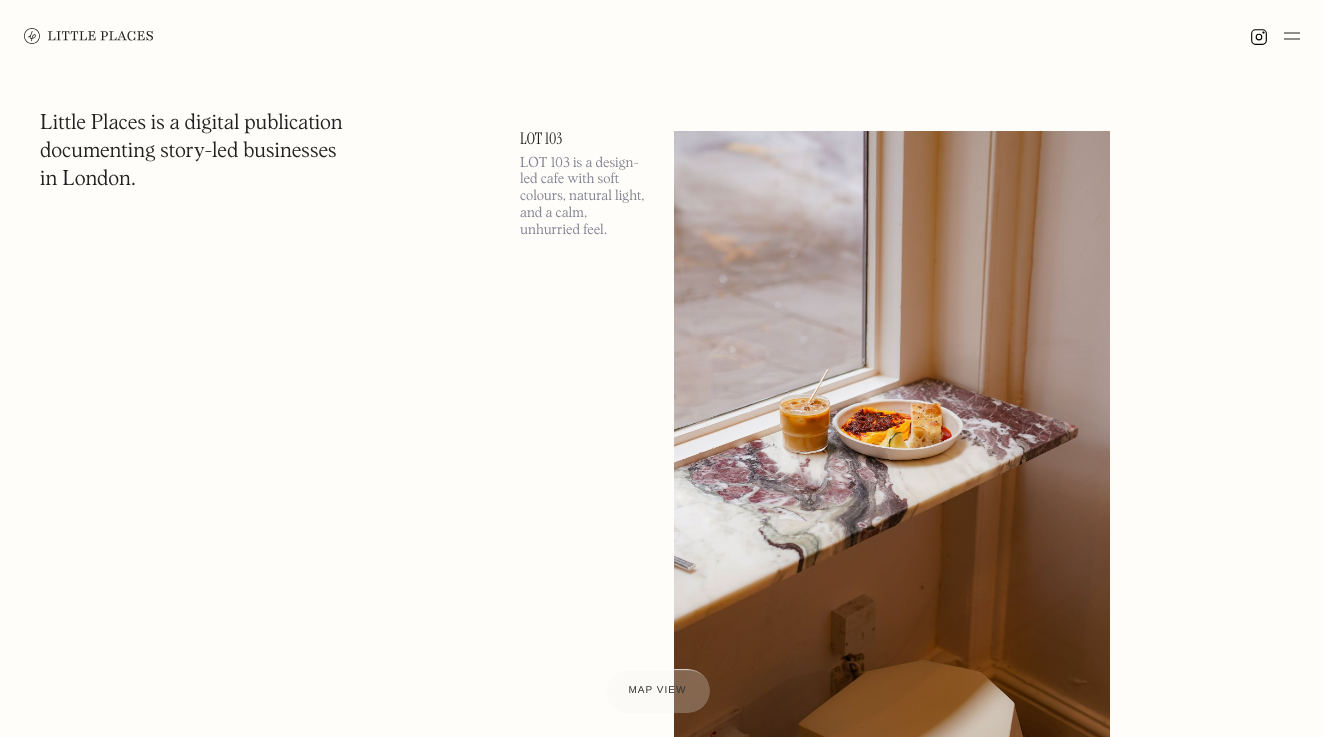 click on "LOT 103" at bounding box center [585, 139] 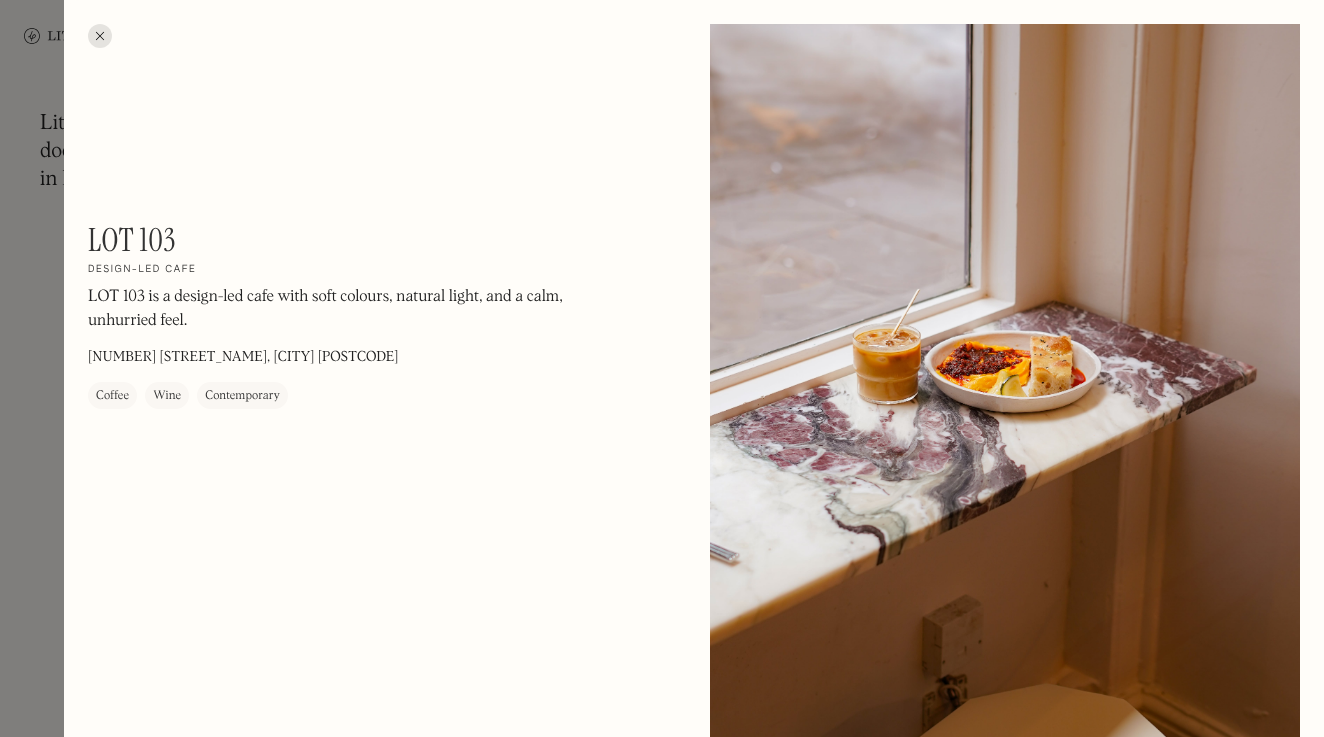 scroll, scrollTop: 16, scrollLeft: 0, axis: vertical 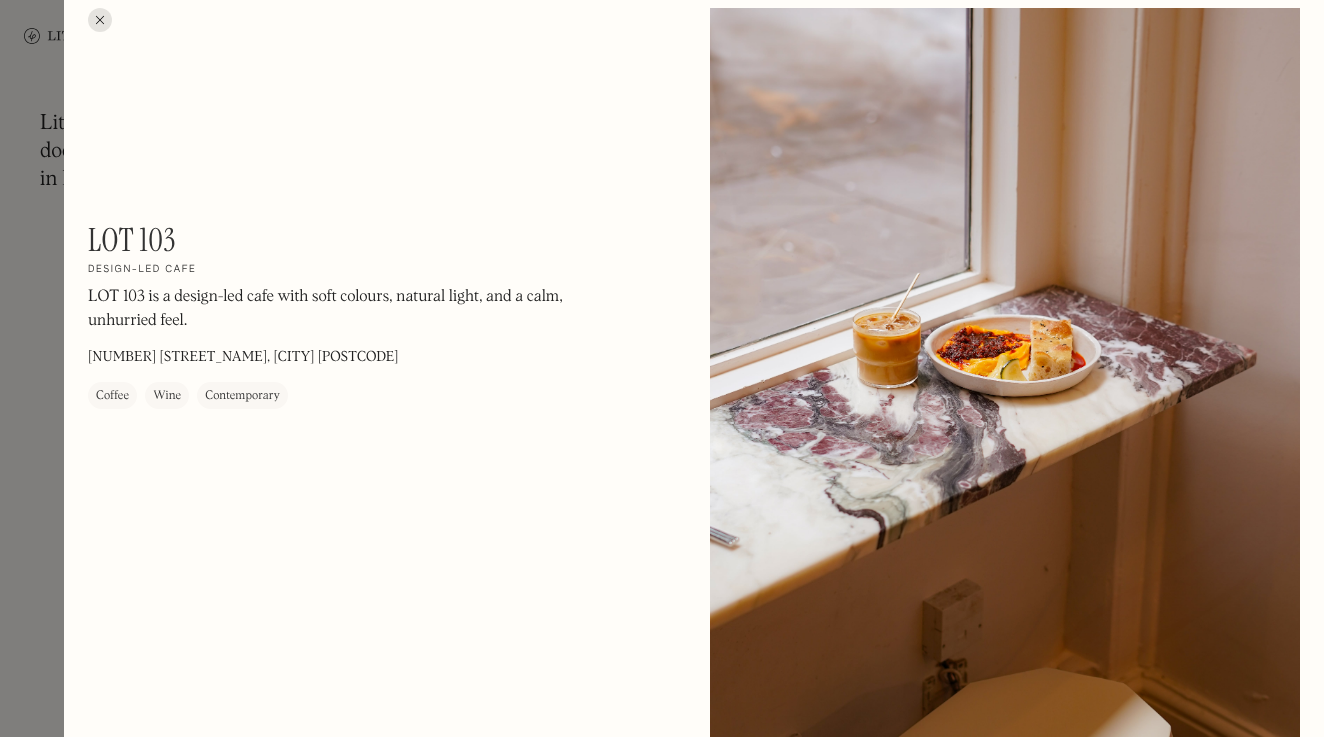 click on "LOT 103" at bounding box center (132, 240) 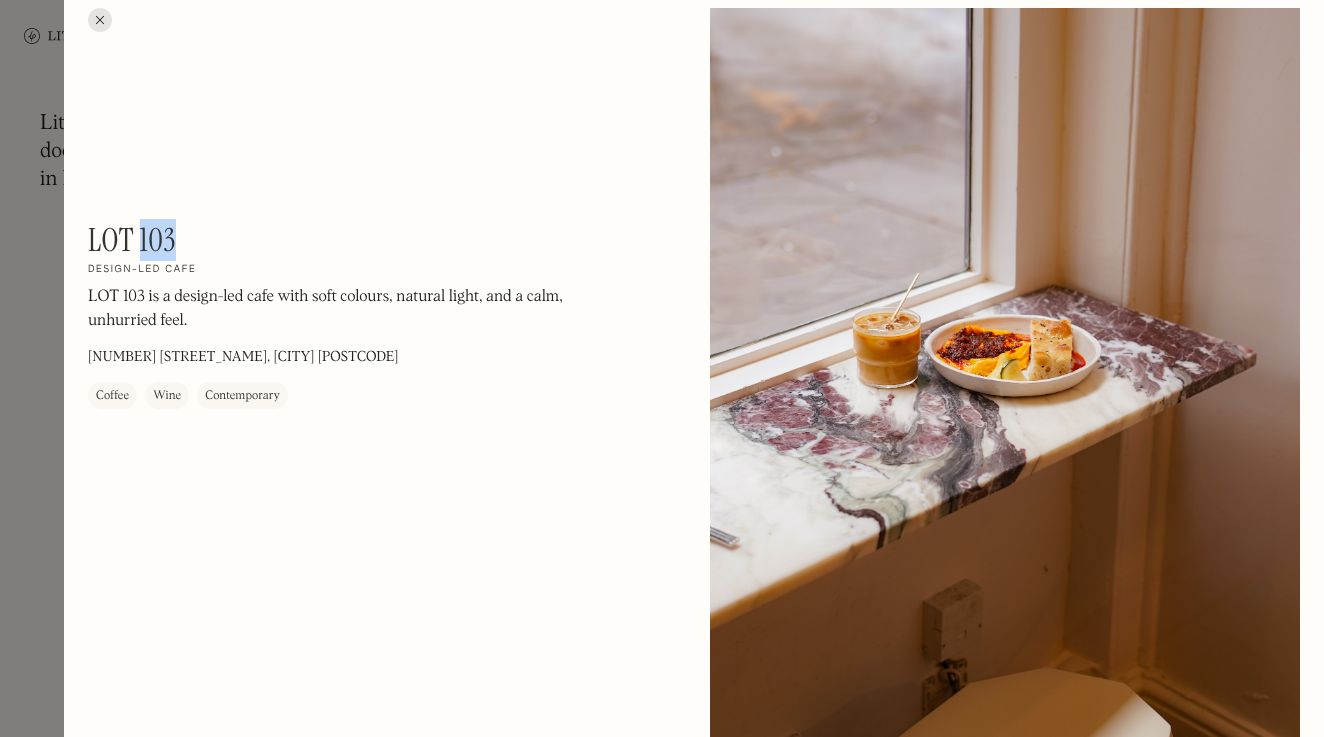 click on "LOT 103" at bounding box center [132, 240] 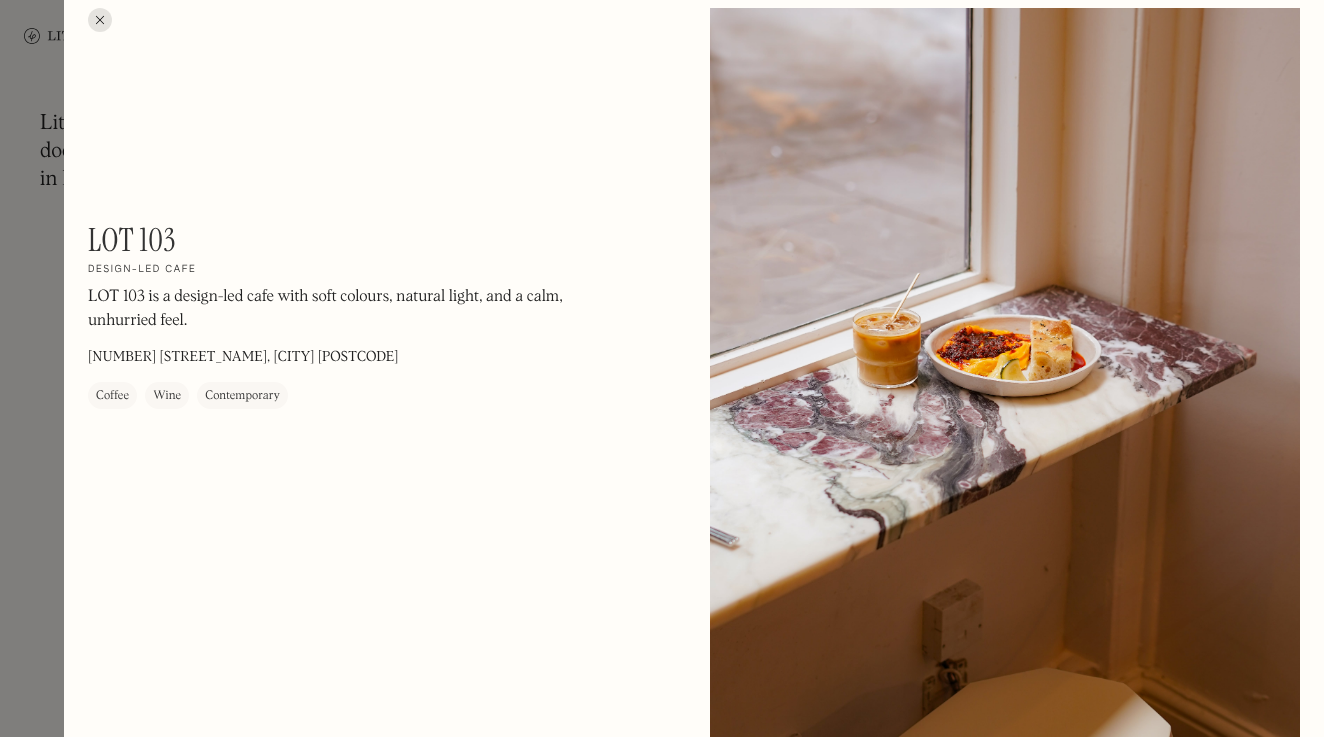 click at bounding box center [100, 20] 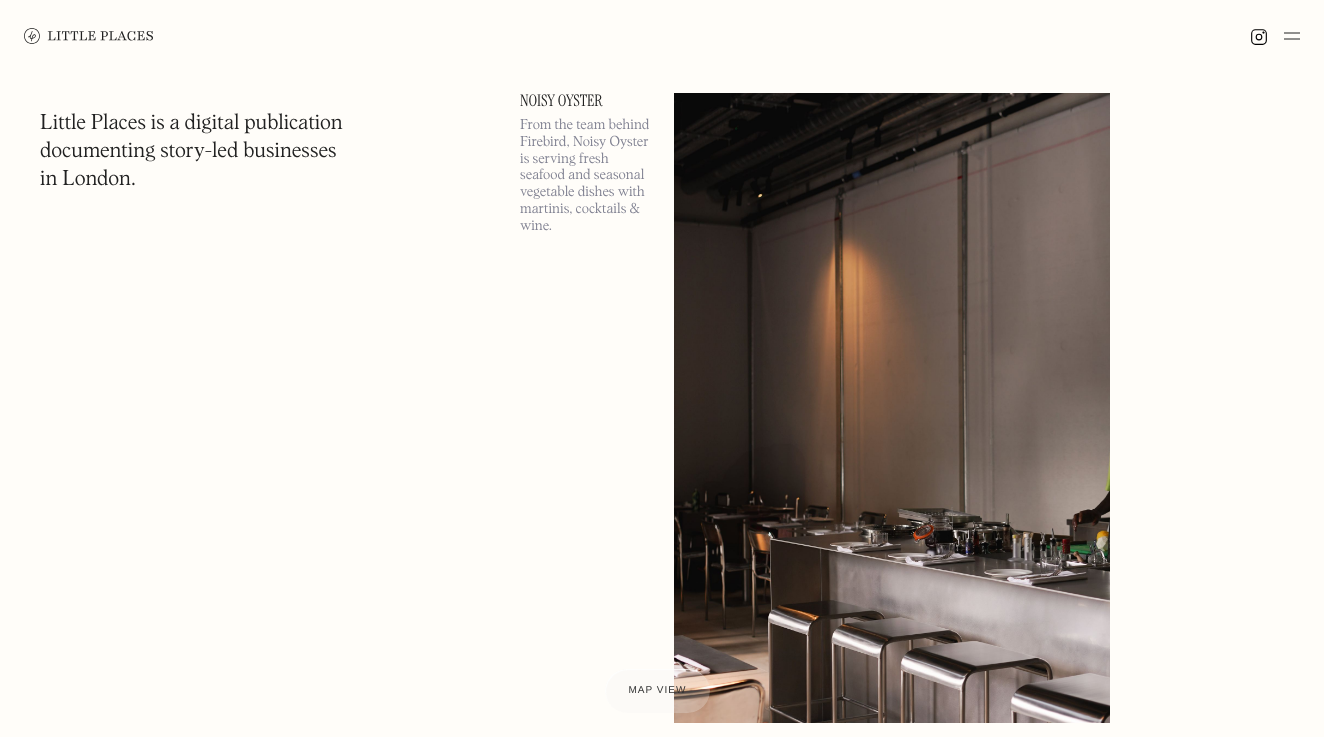 scroll, scrollTop: 7181, scrollLeft: 0, axis: vertical 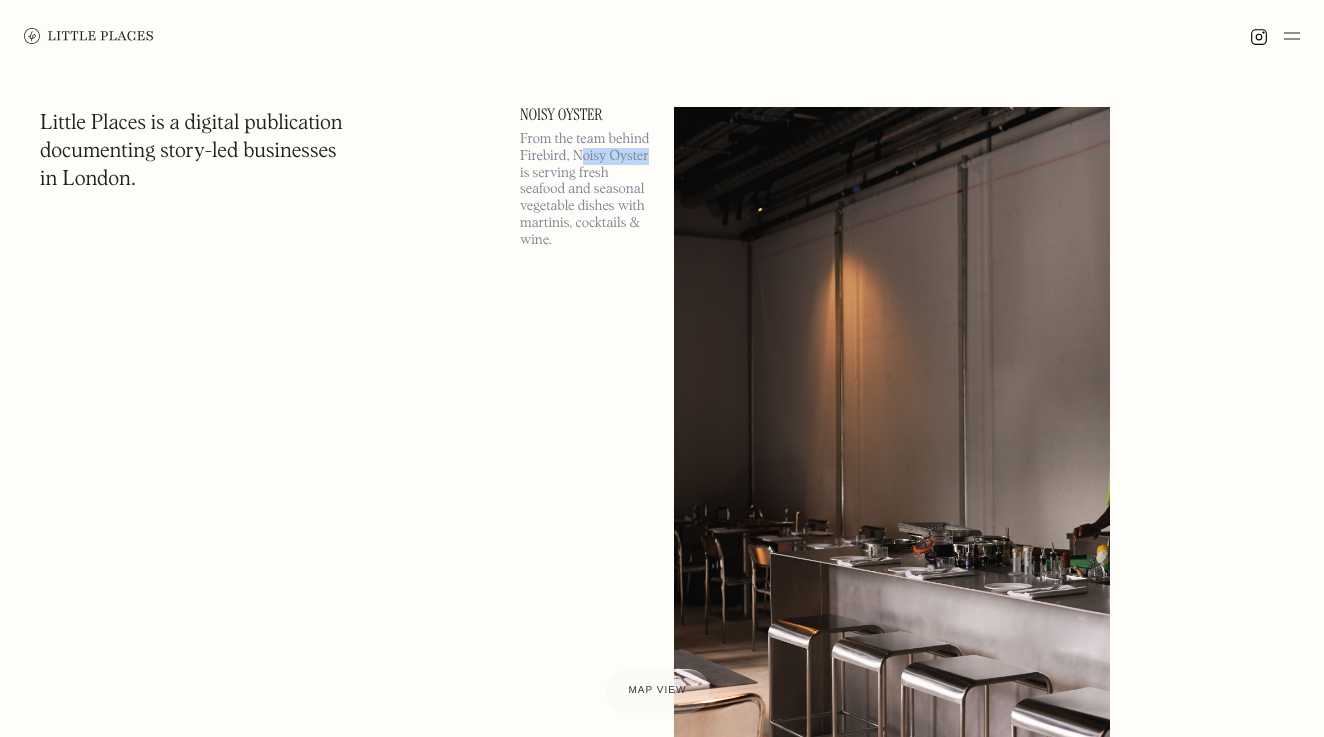 drag, startPoint x: 579, startPoint y: 154, endPoint x: 647, endPoint y: 155, distance: 68.007355 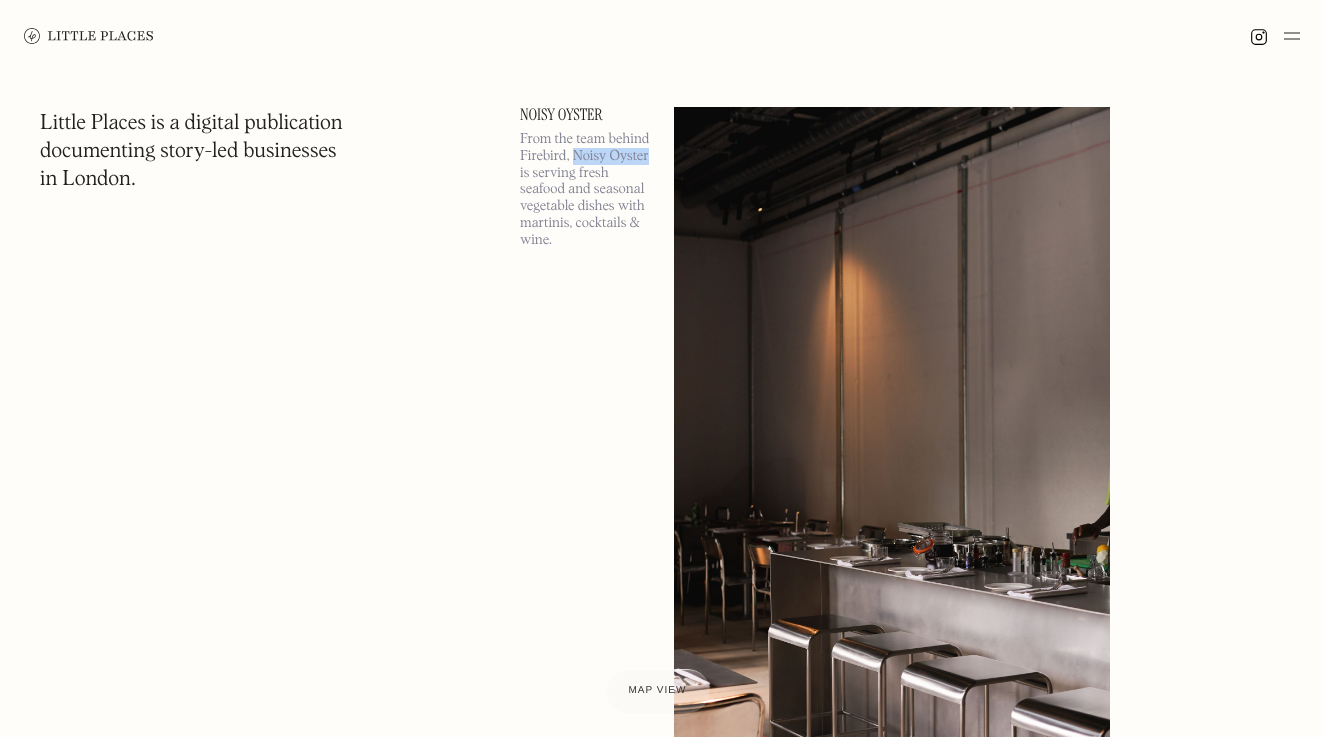 drag, startPoint x: 576, startPoint y: 155, endPoint x: 656, endPoint y: 158, distance: 80.05623 